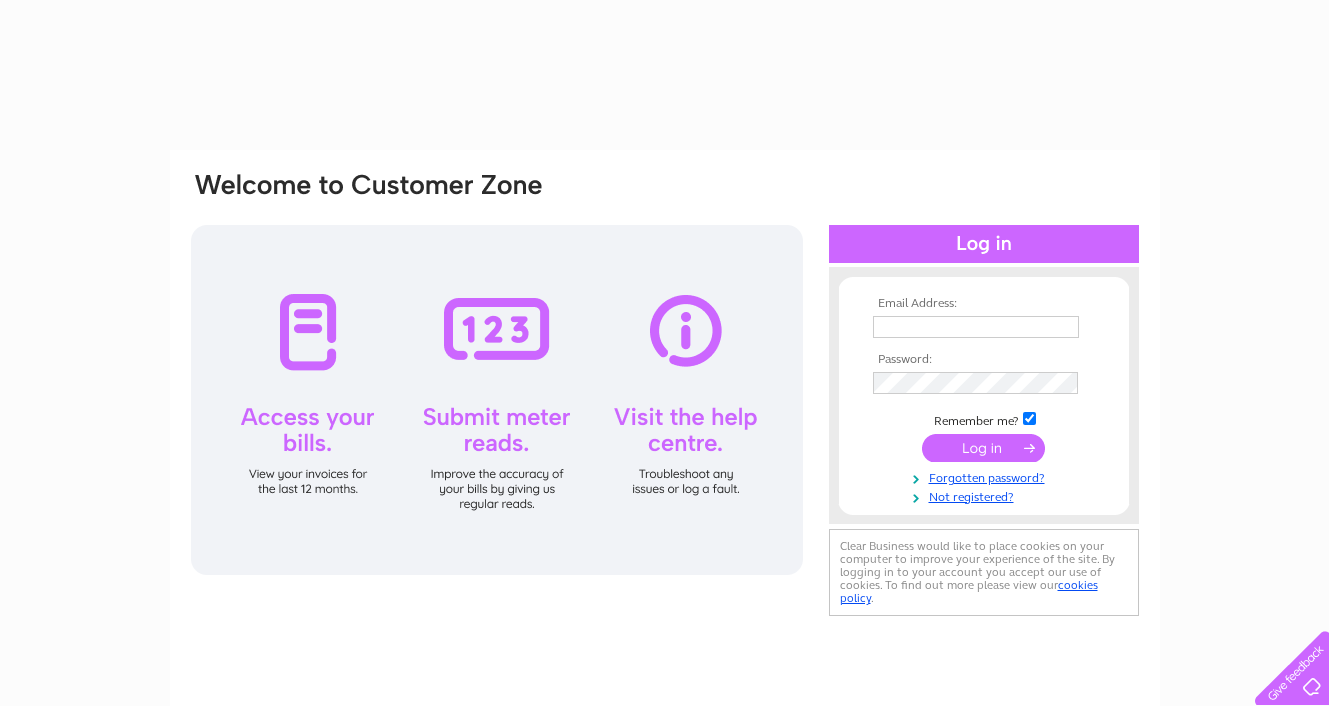 scroll, scrollTop: 0, scrollLeft: 0, axis: both 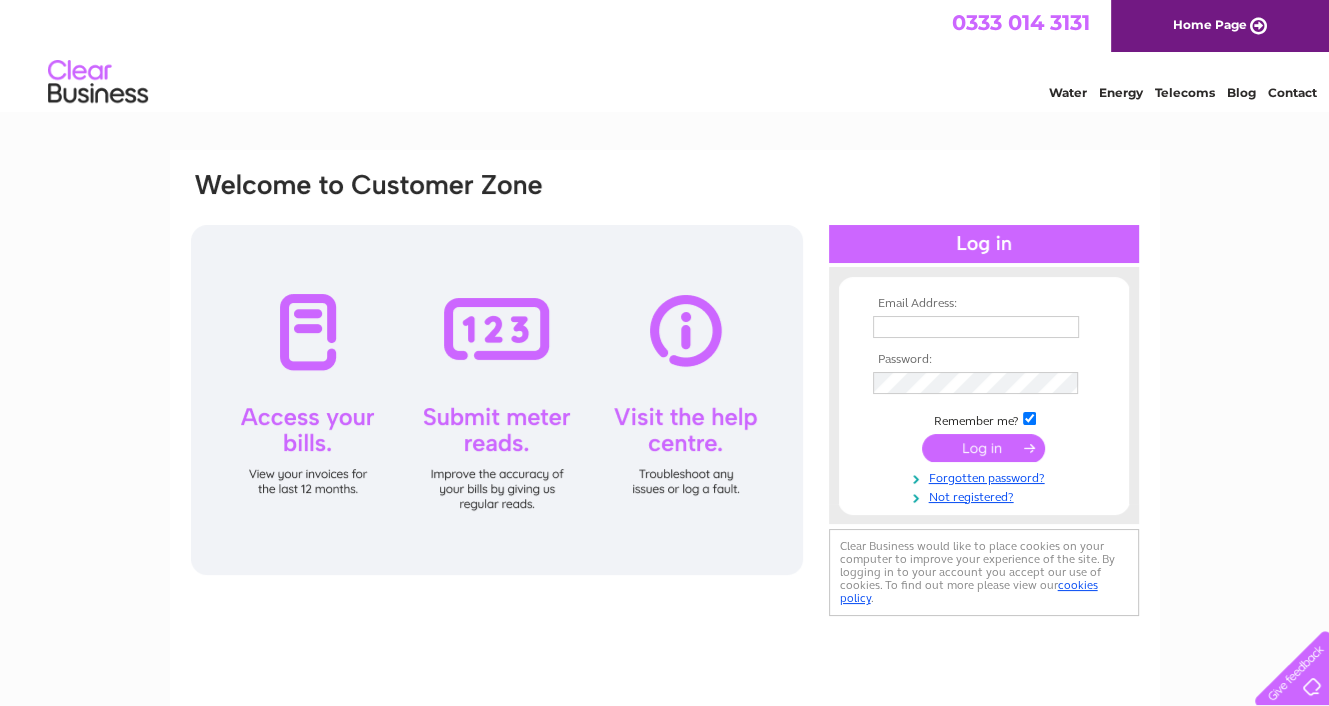 drag, startPoint x: 0, startPoint y: 0, endPoint x: 904, endPoint y: 329, distance: 962.0068 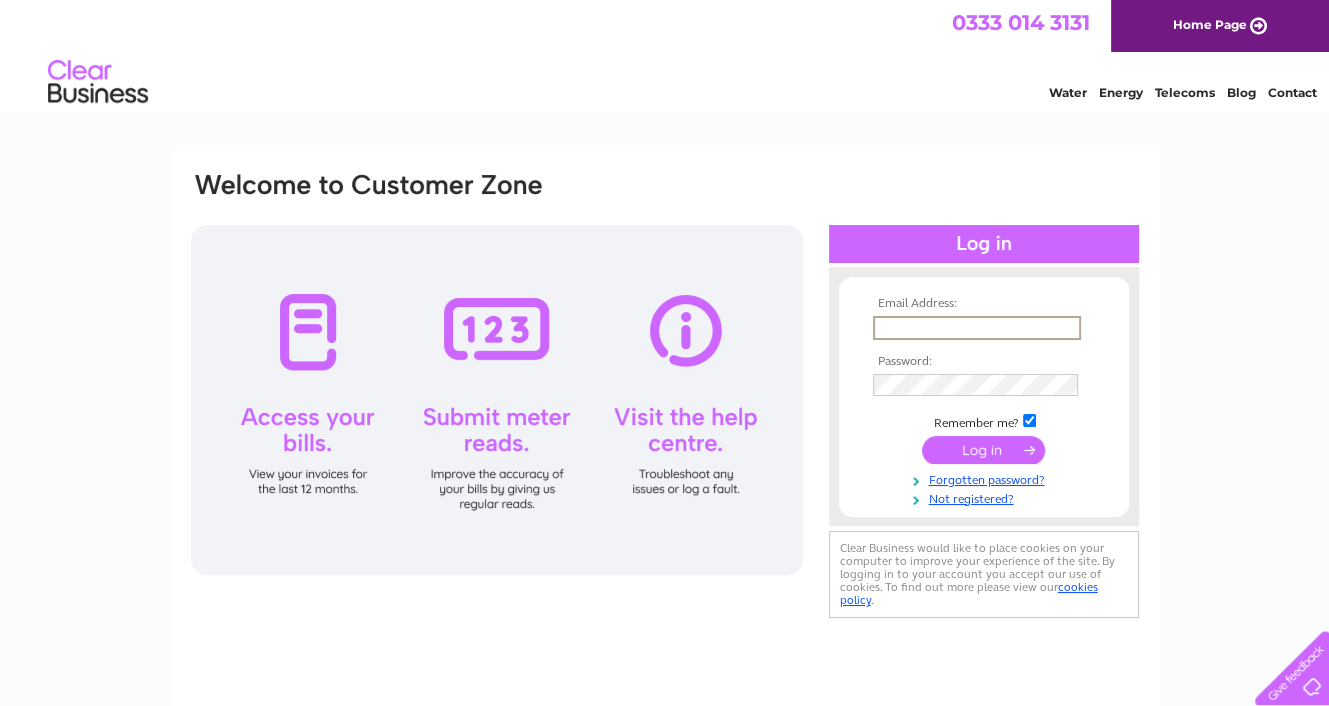 type on "accounts@perthautorecyclers.co.uk" 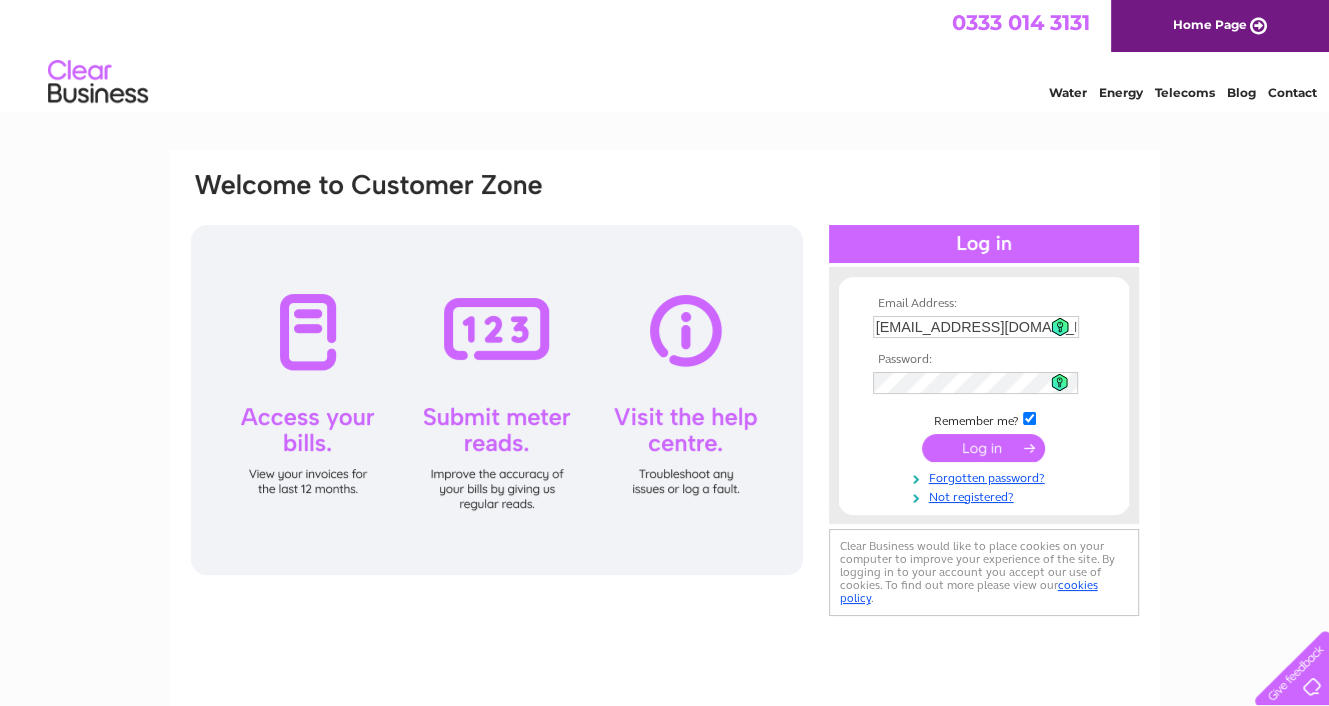 click at bounding box center [983, 448] 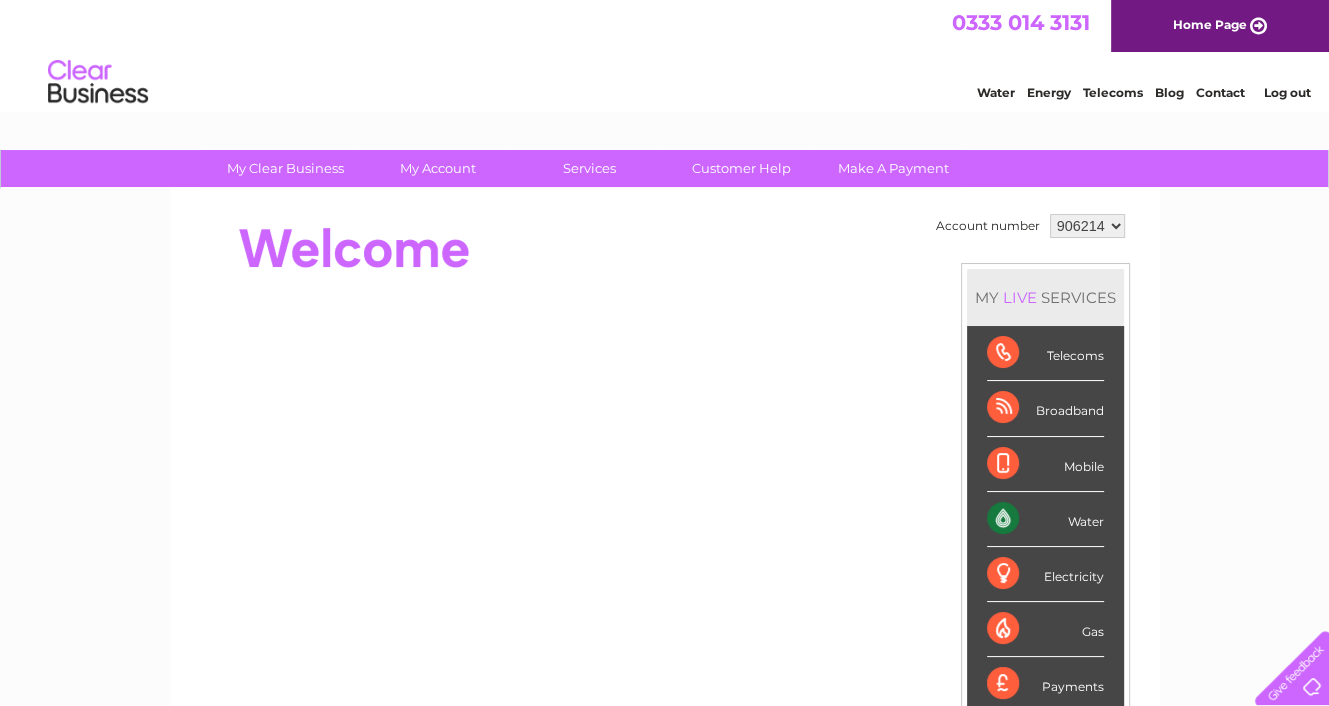 scroll, scrollTop: 0, scrollLeft: 0, axis: both 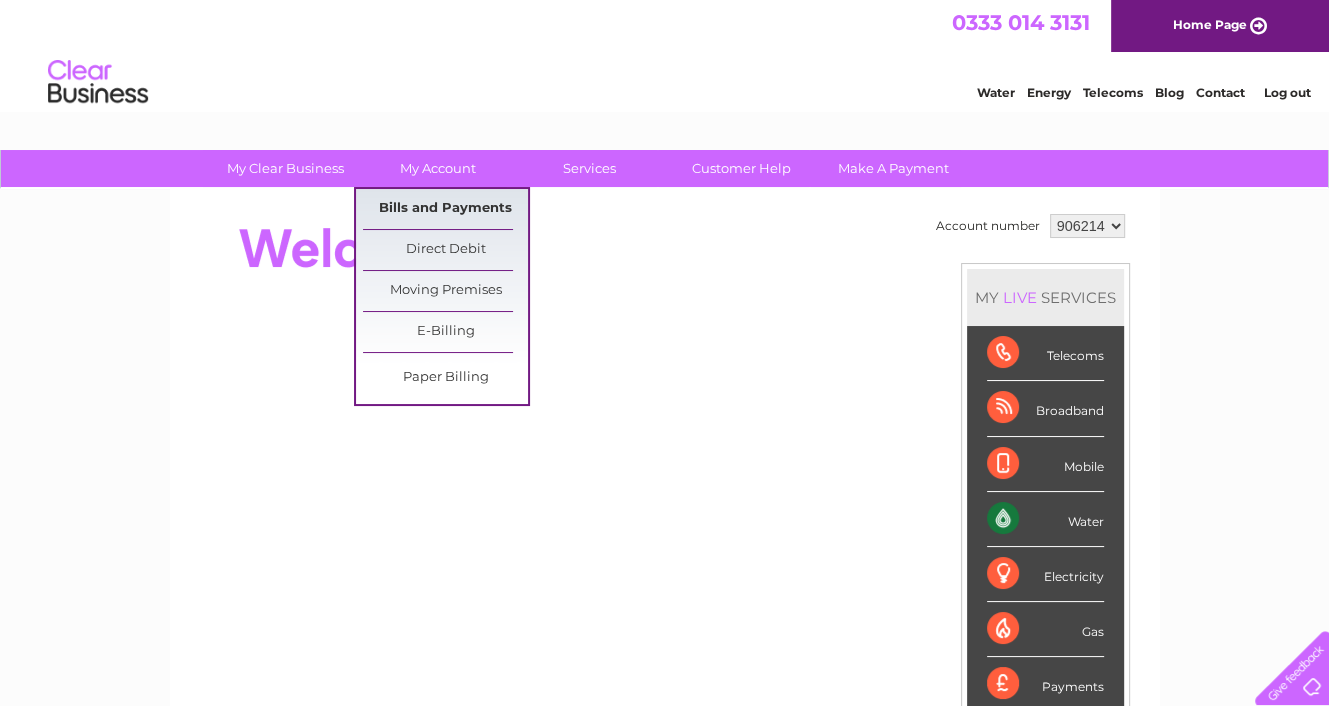 click on "Bills and Payments" at bounding box center [445, 209] 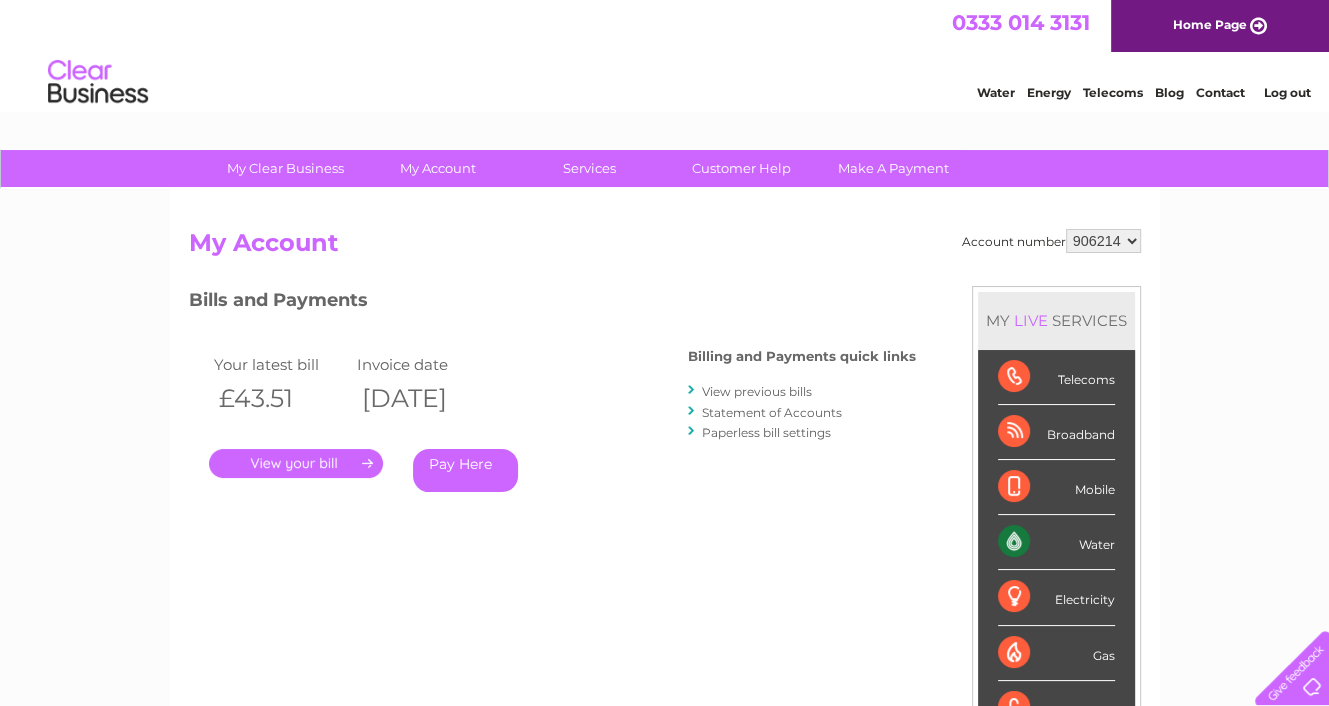 scroll, scrollTop: 0, scrollLeft: 0, axis: both 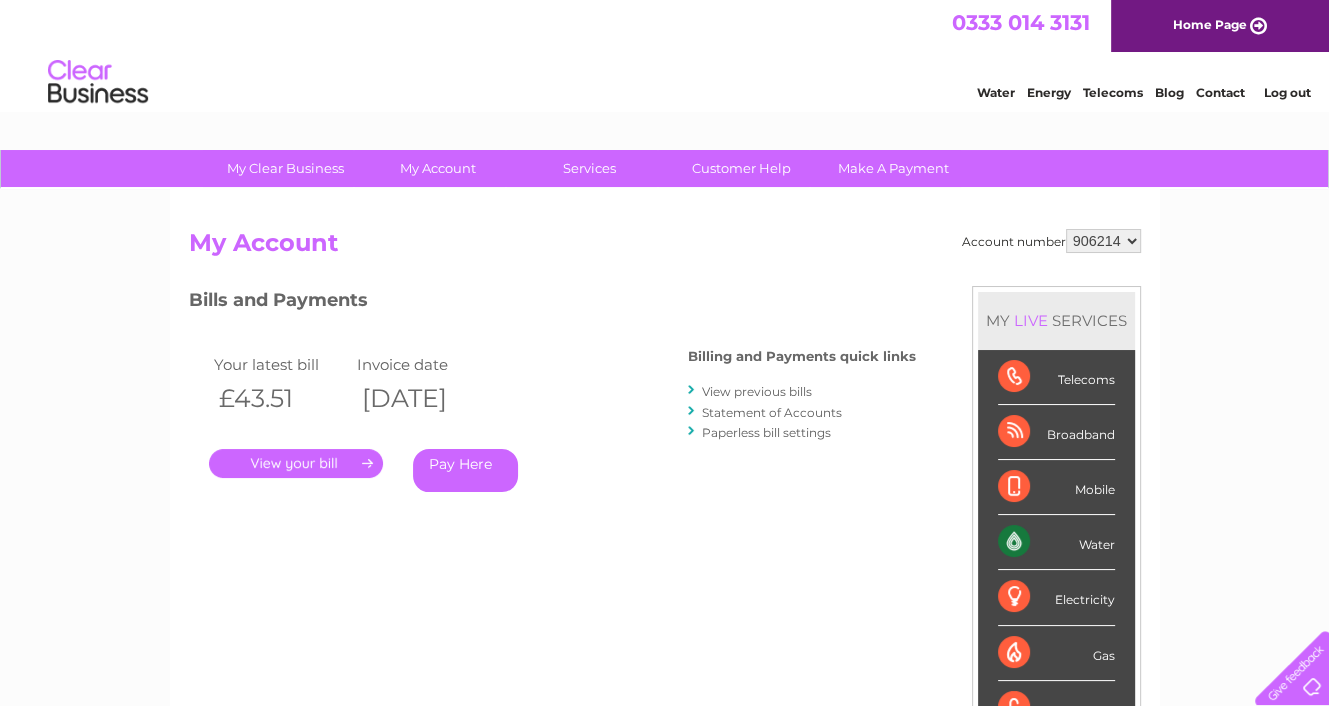 click on "View previous bills" at bounding box center [757, 391] 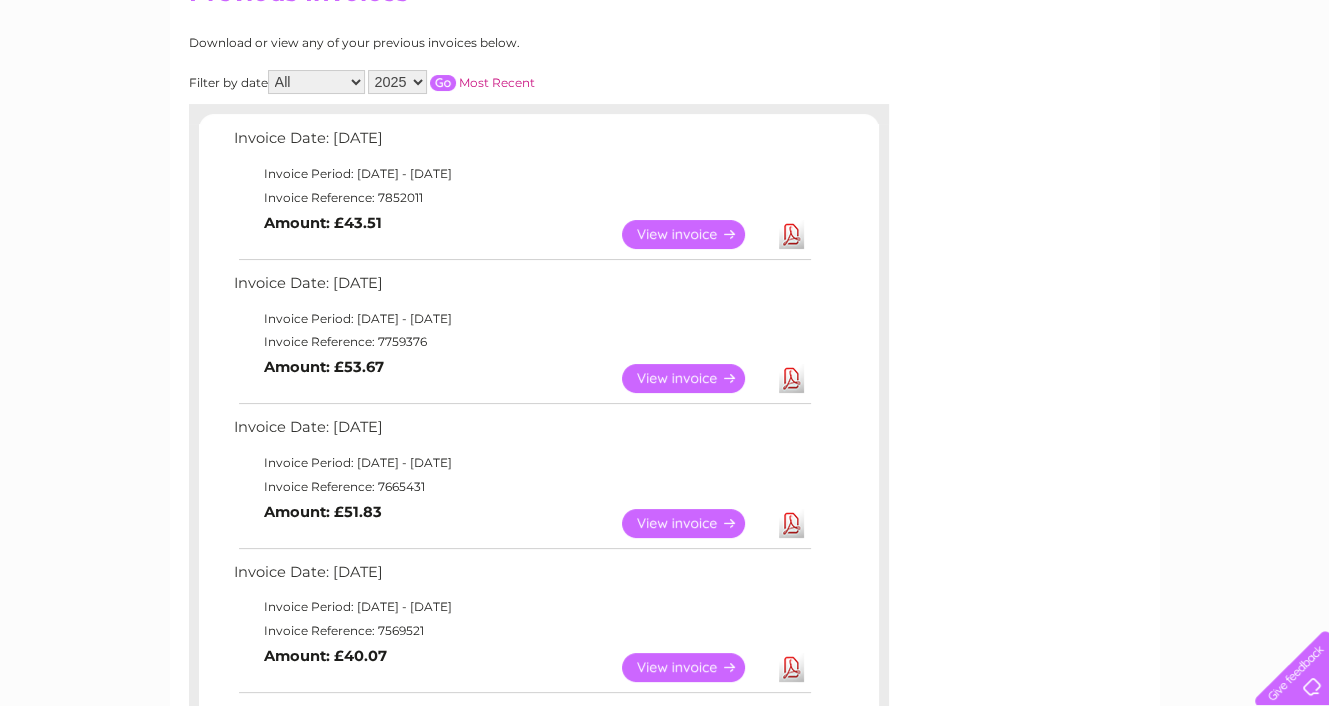 scroll, scrollTop: 266, scrollLeft: 0, axis: vertical 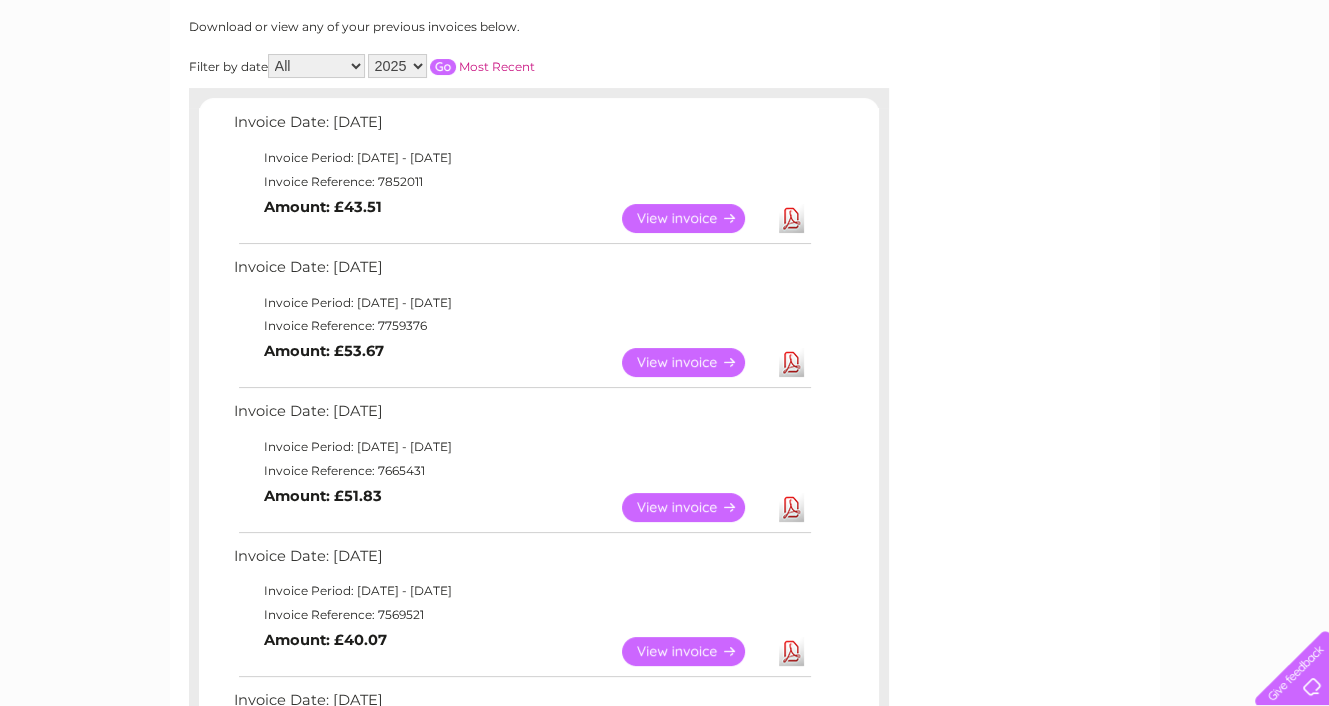 click on "Download" at bounding box center (791, 507) 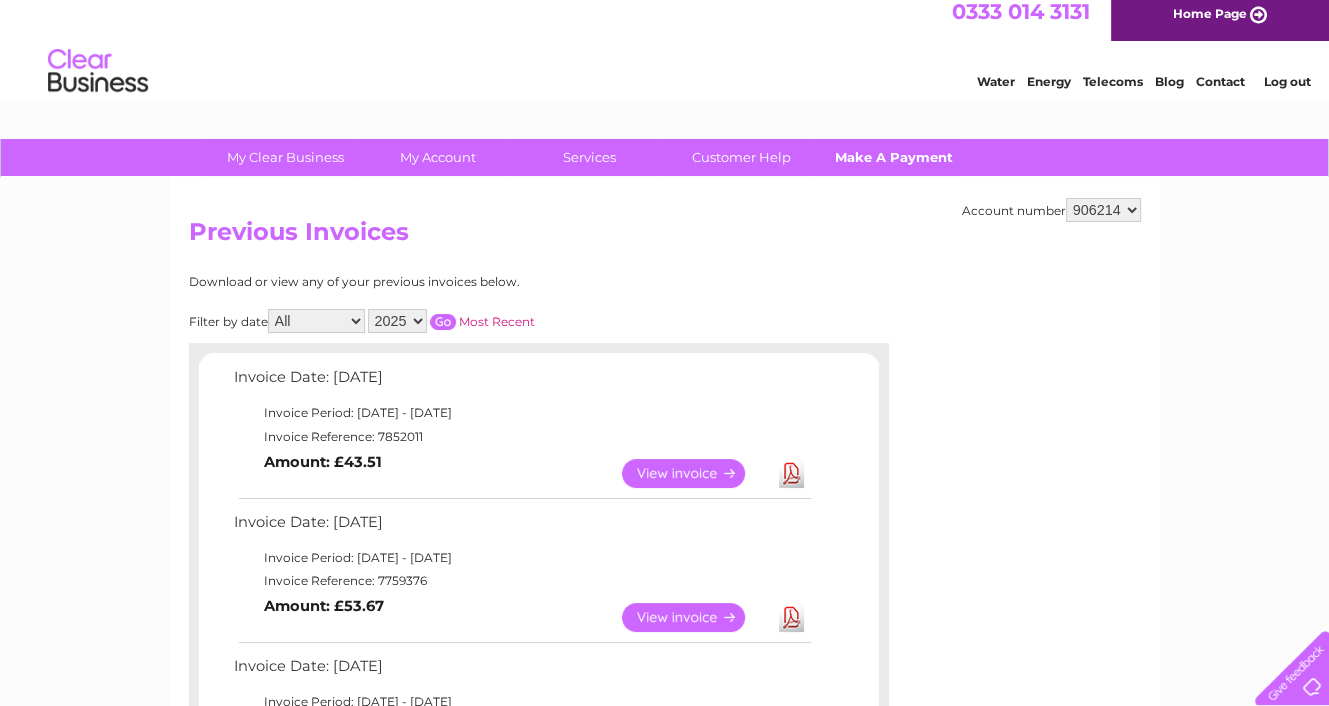 scroll, scrollTop: 0, scrollLeft: 0, axis: both 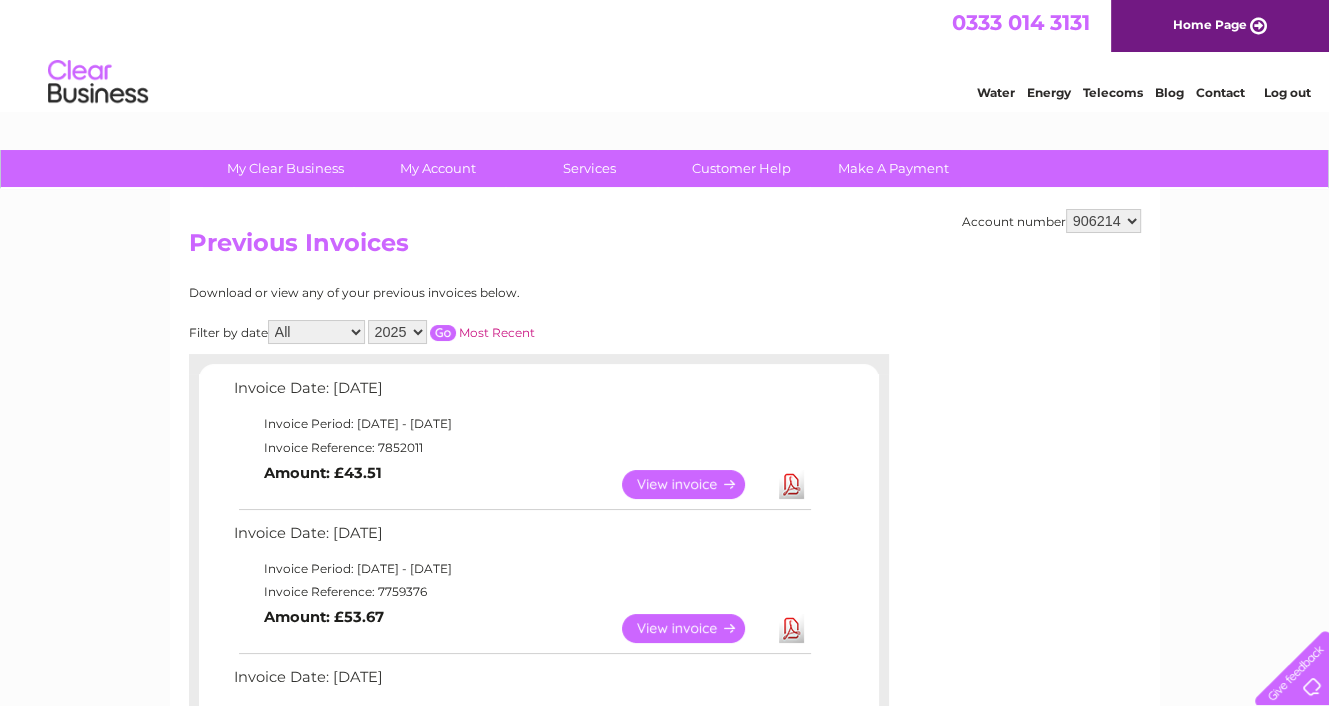 click on "906214
938398
939564
970472" at bounding box center (1103, 221) 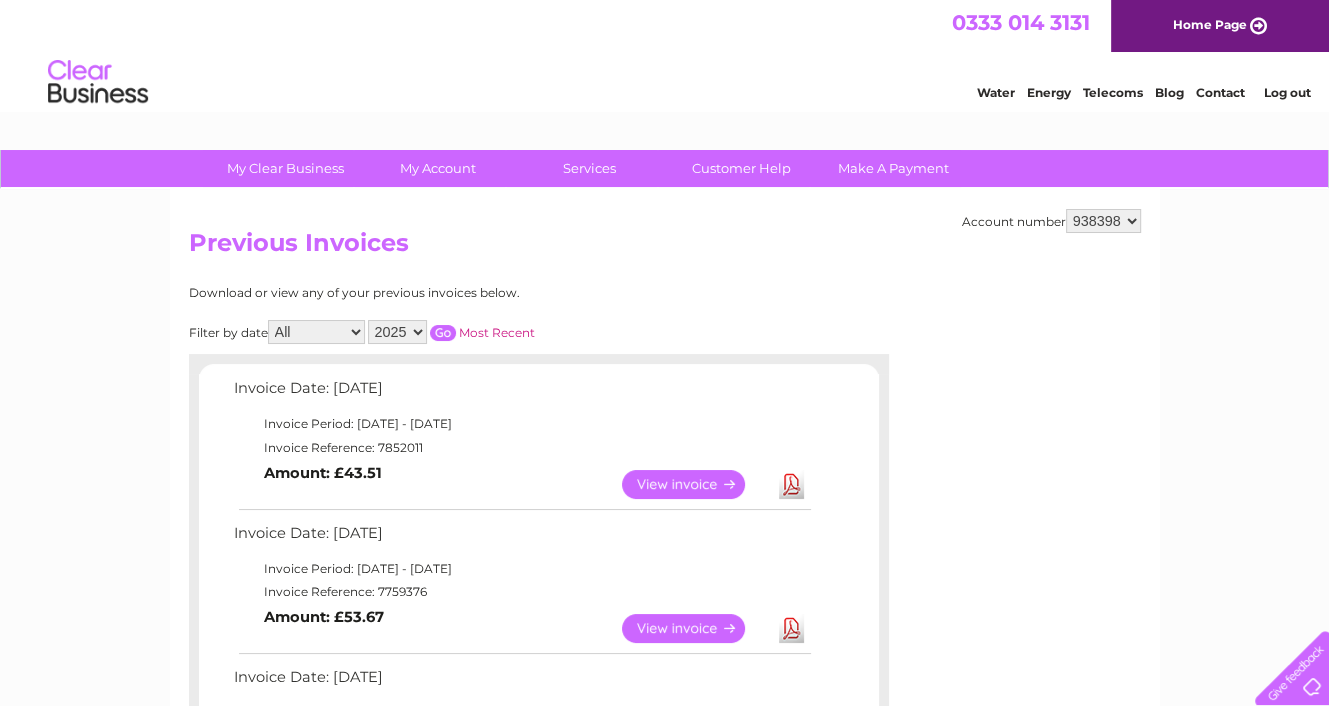 click on "906214
938398
939564
970472" at bounding box center (1103, 221) 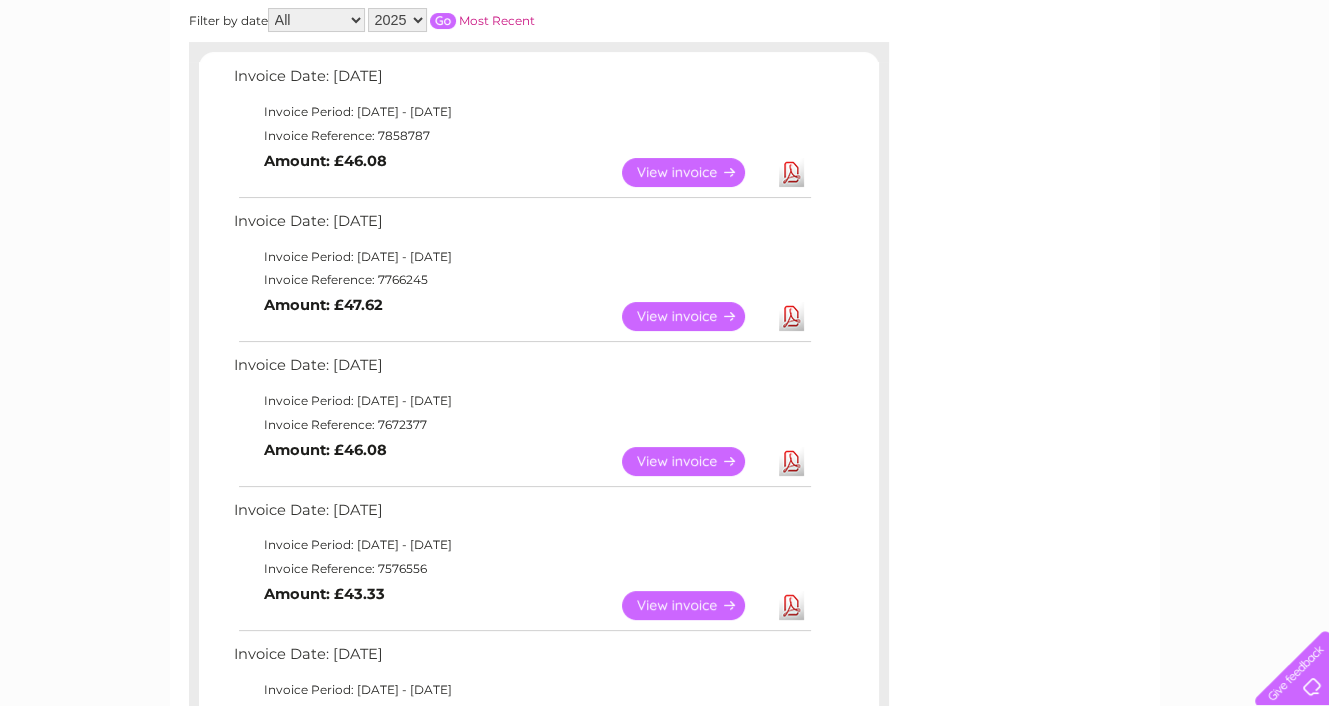 scroll, scrollTop: 333, scrollLeft: 0, axis: vertical 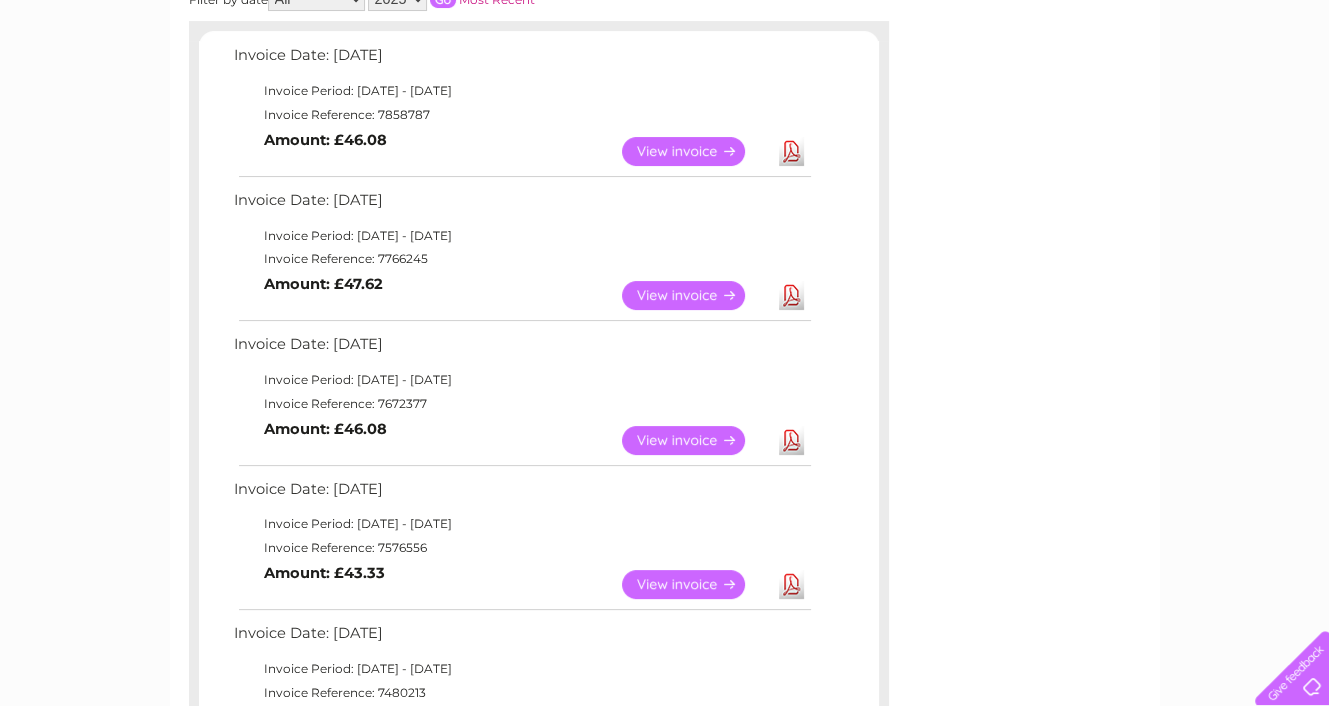 click on "Download" at bounding box center (791, 440) 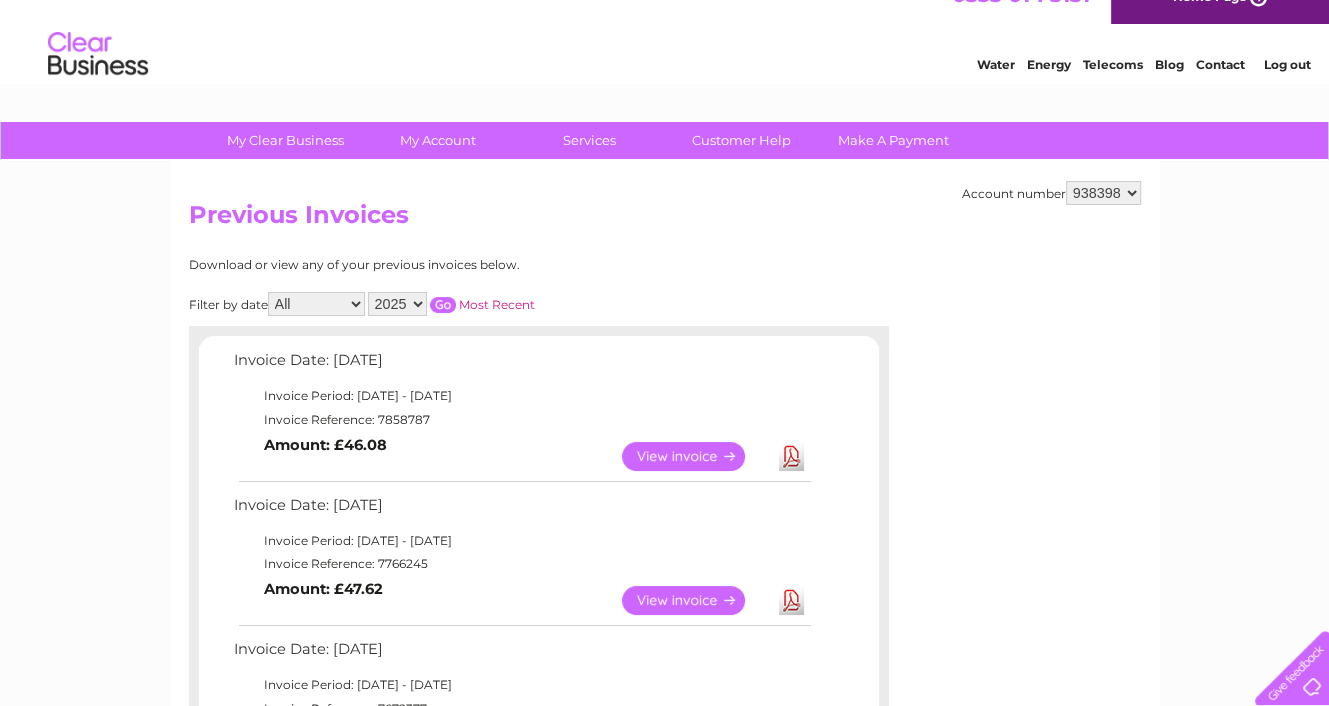scroll, scrollTop: 0, scrollLeft: 0, axis: both 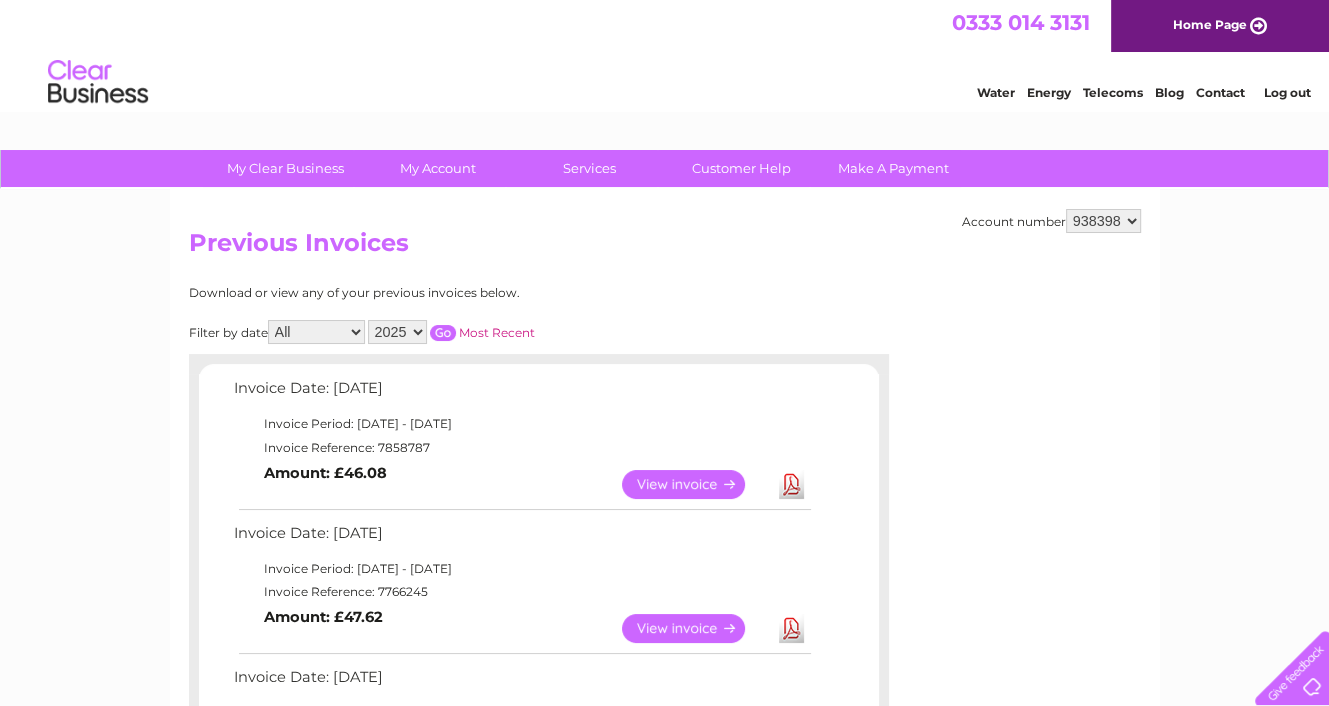 click on "906214
938398
939564
970472" at bounding box center (1103, 221) 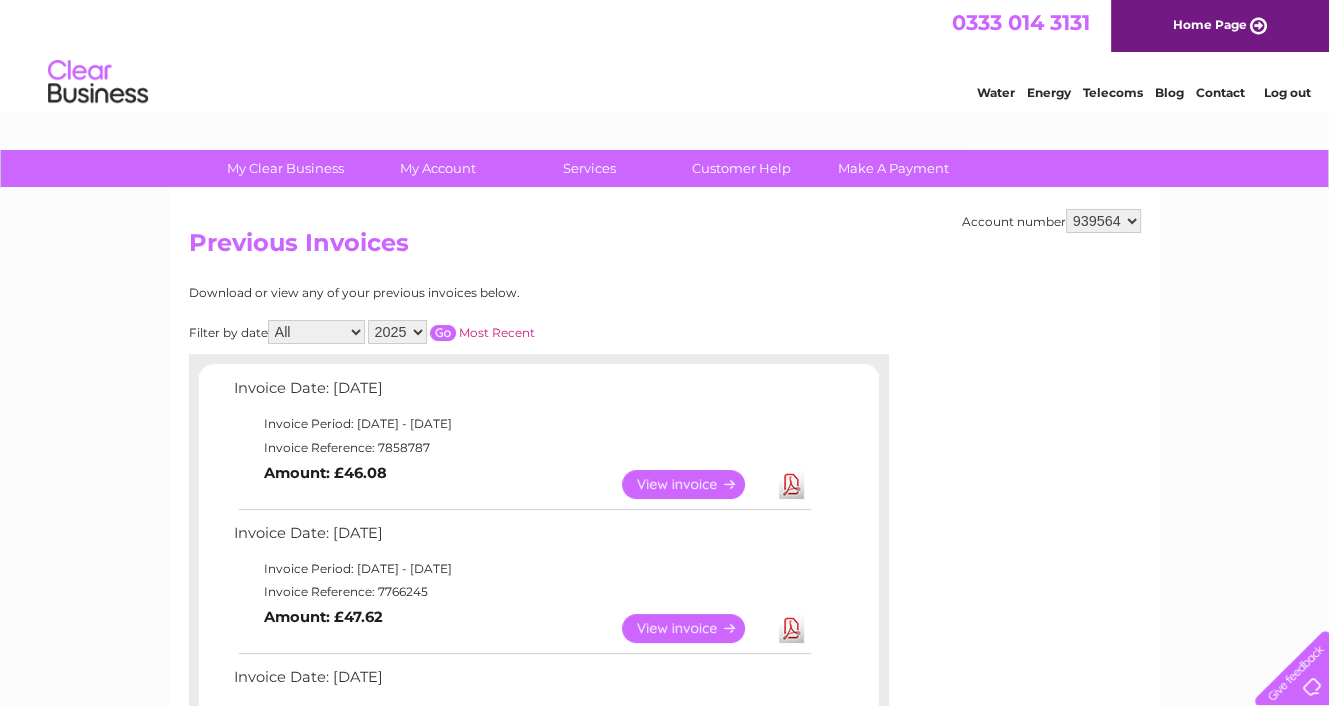 click on "906214
938398
939564
970472" at bounding box center [1103, 221] 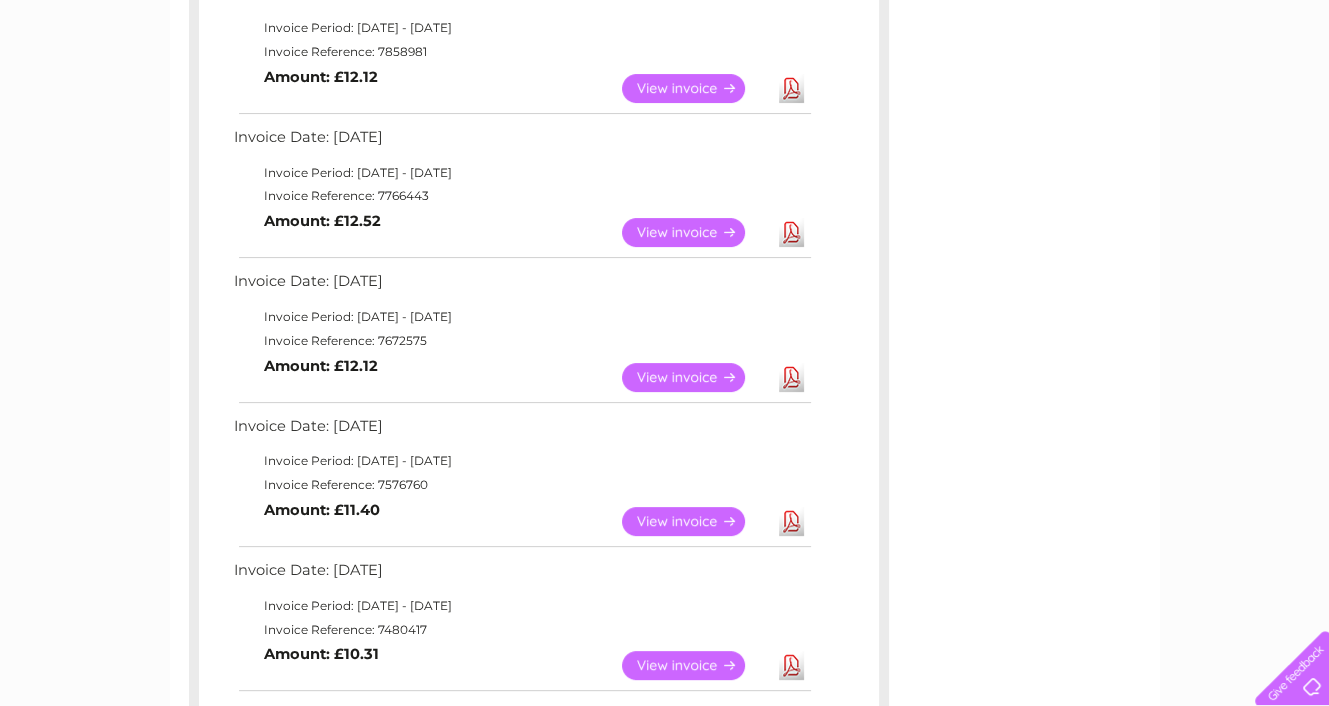 scroll, scrollTop: 400, scrollLeft: 0, axis: vertical 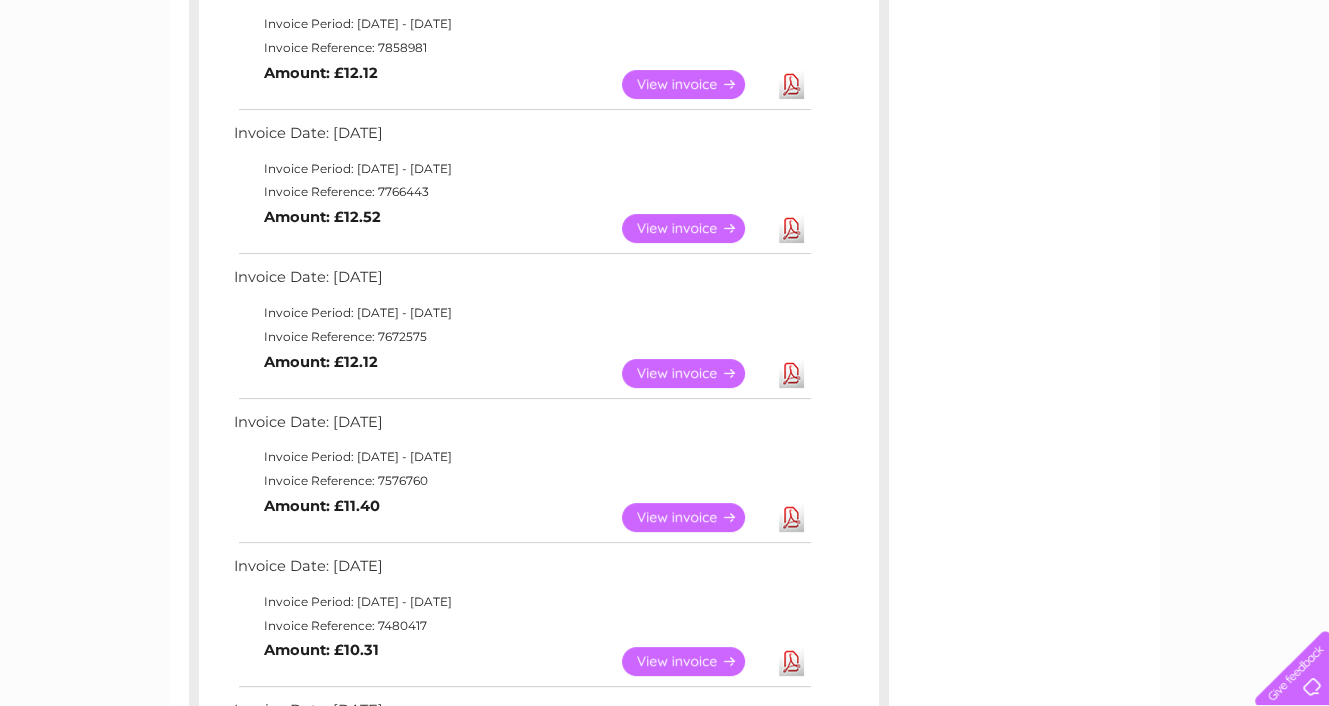 click on "Download" at bounding box center (791, 373) 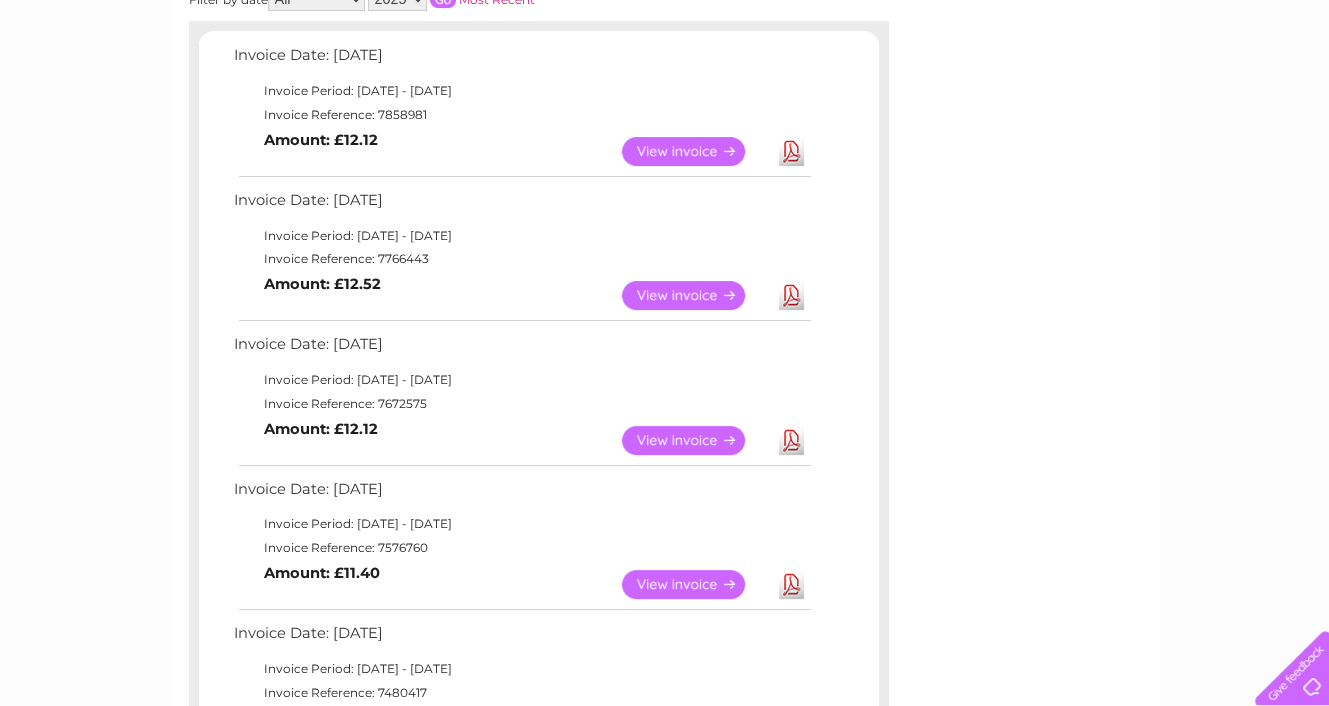 click on "Download" at bounding box center [791, 151] 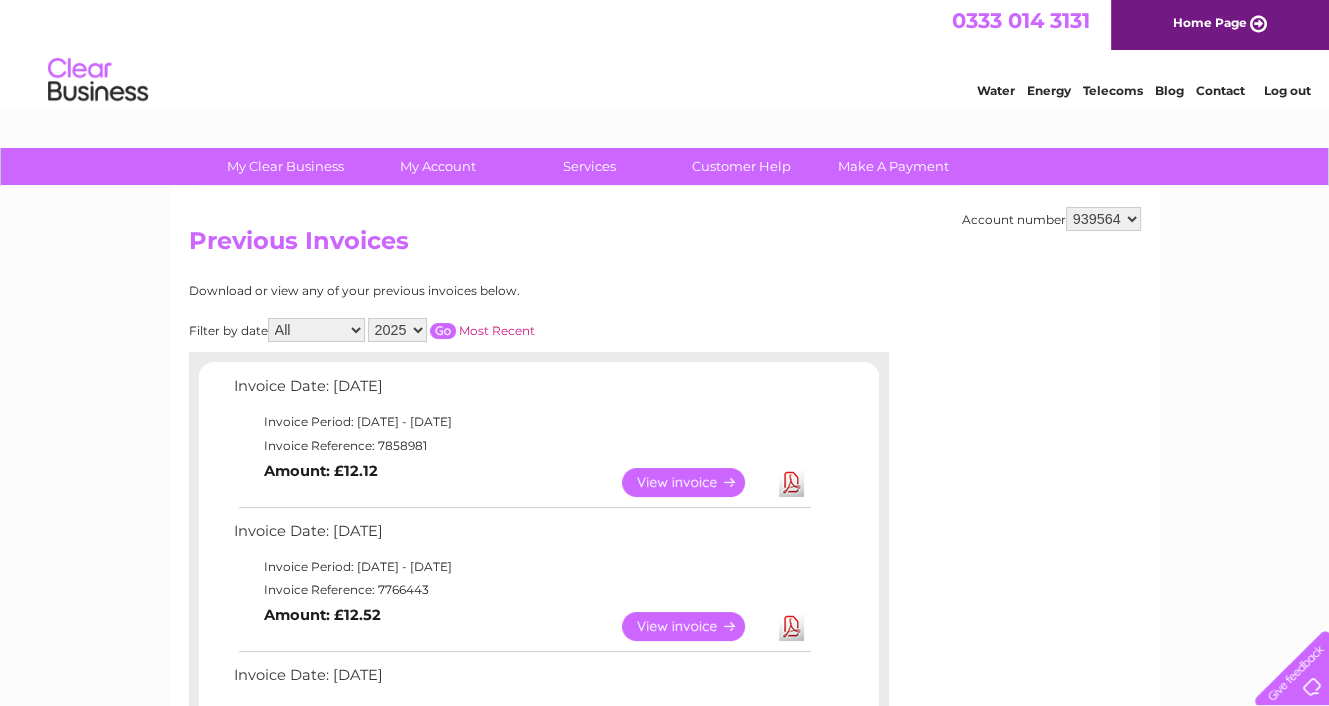 scroll, scrollTop: 0, scrollLeft: 0, axis: both 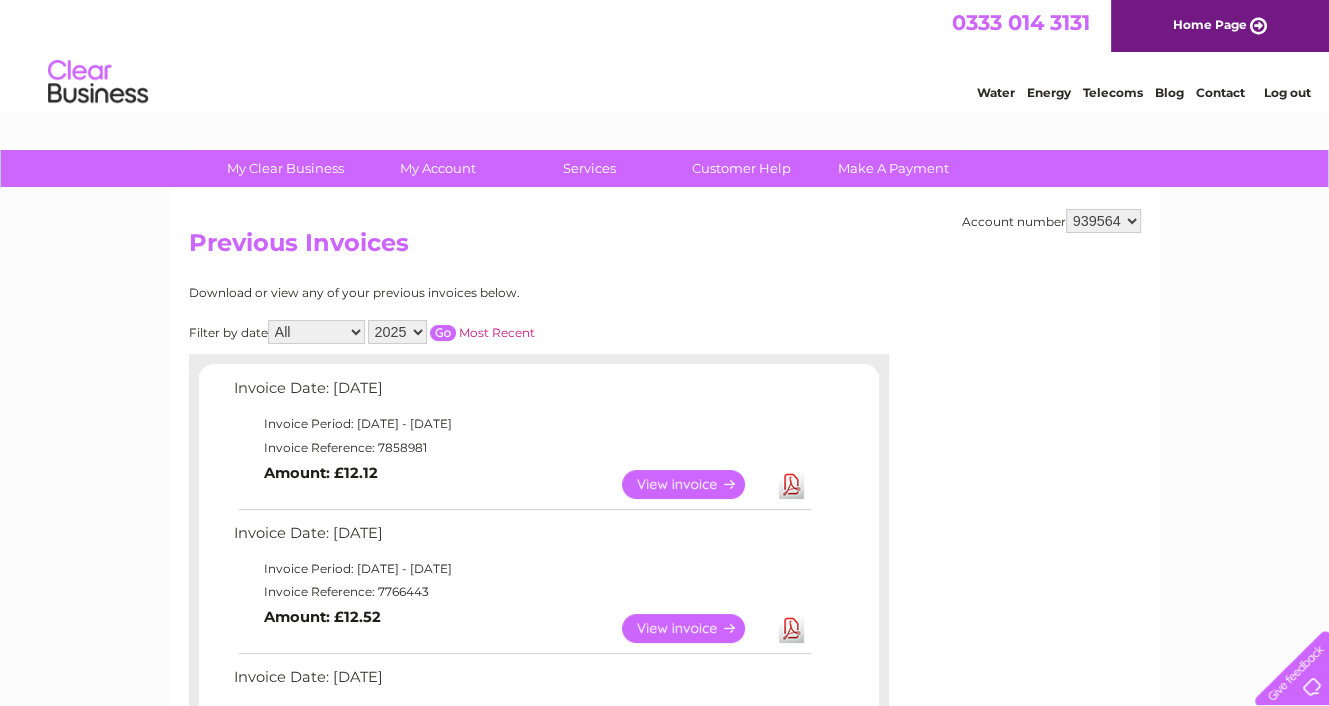 click on "906214
938398
939564
970472" at bounding box center [1103, 221] 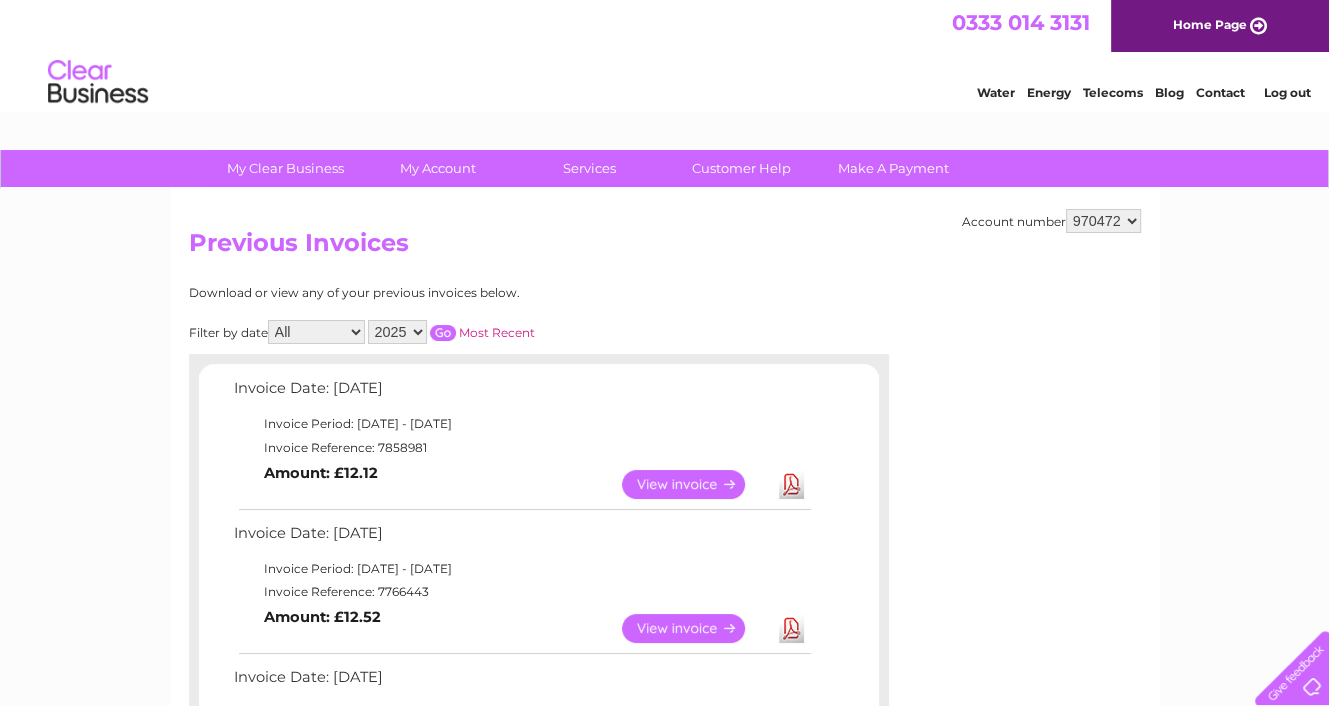 click on "906214
938398
939564
970472" at bounding box center [1103, 221] 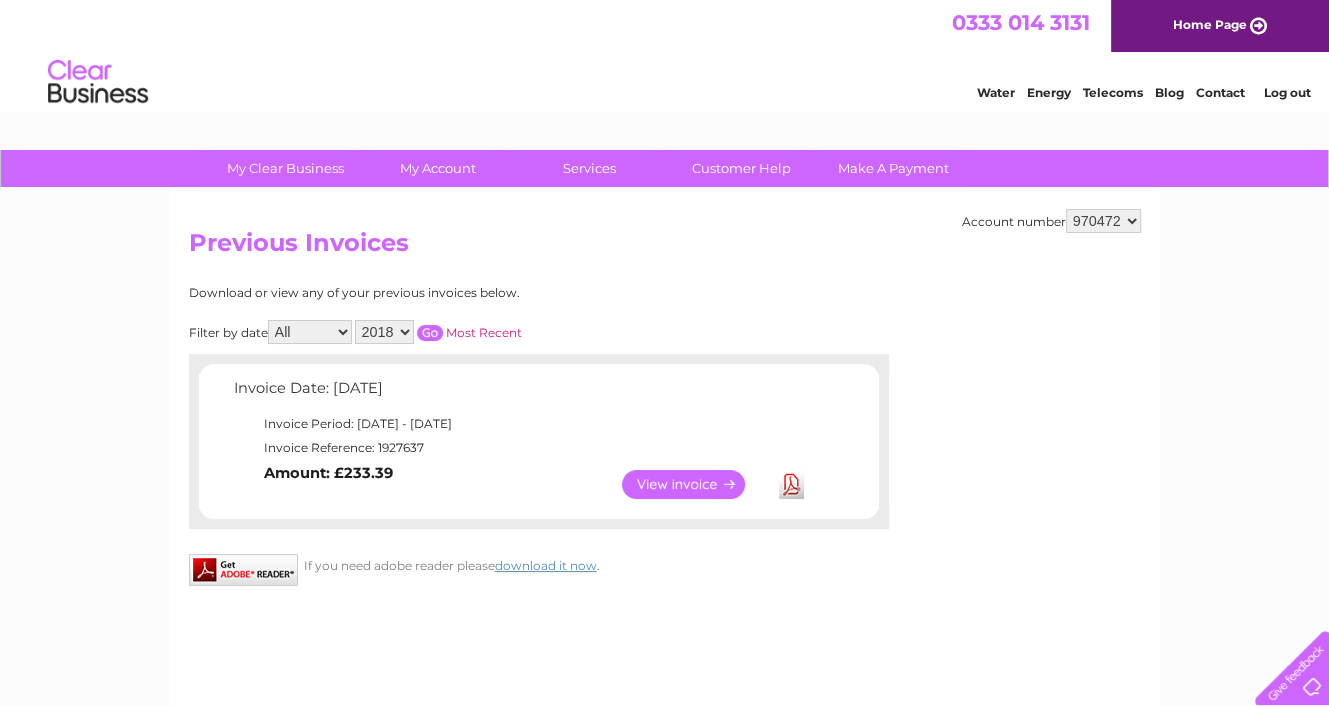 scroll, scrollTop: 0, scrollLeft: 0, axis: both 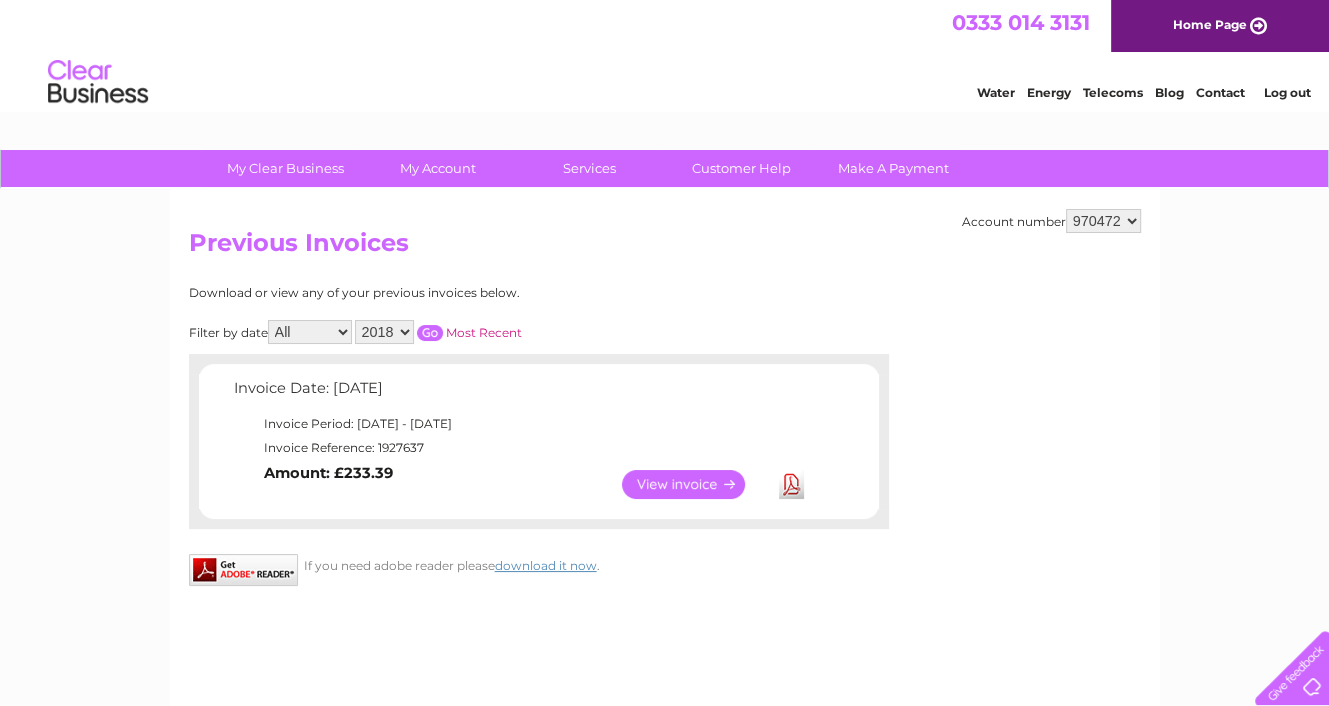 click on "Log out" at bounding box center [1286, 92] 